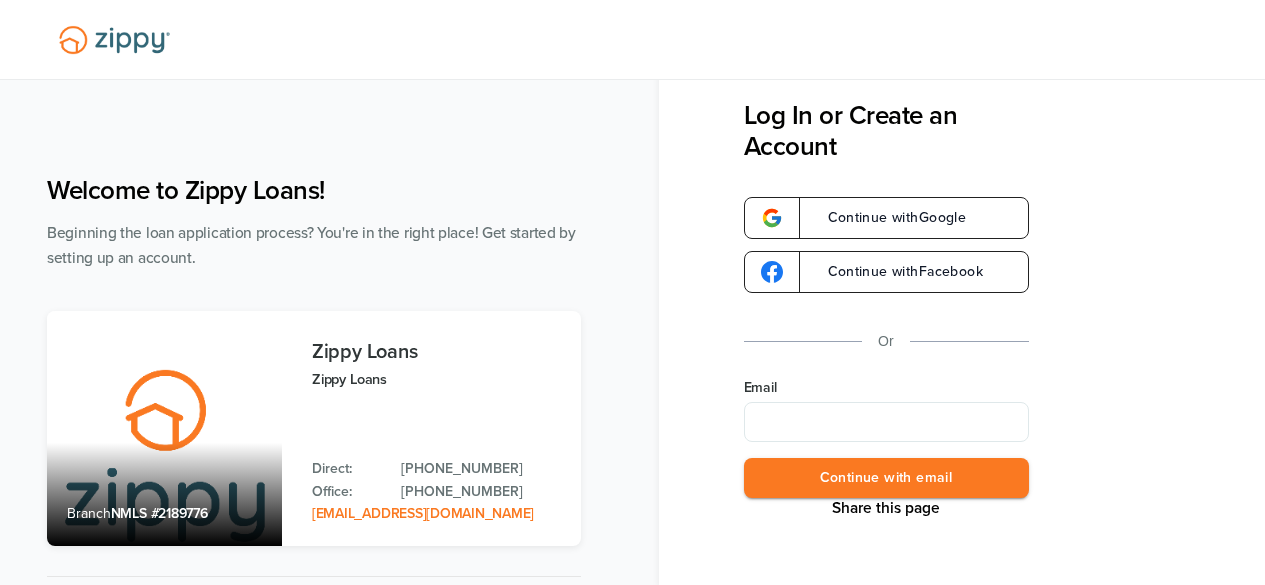 scroll, scrollTop: 0, scrollLeft: 0, axis: both 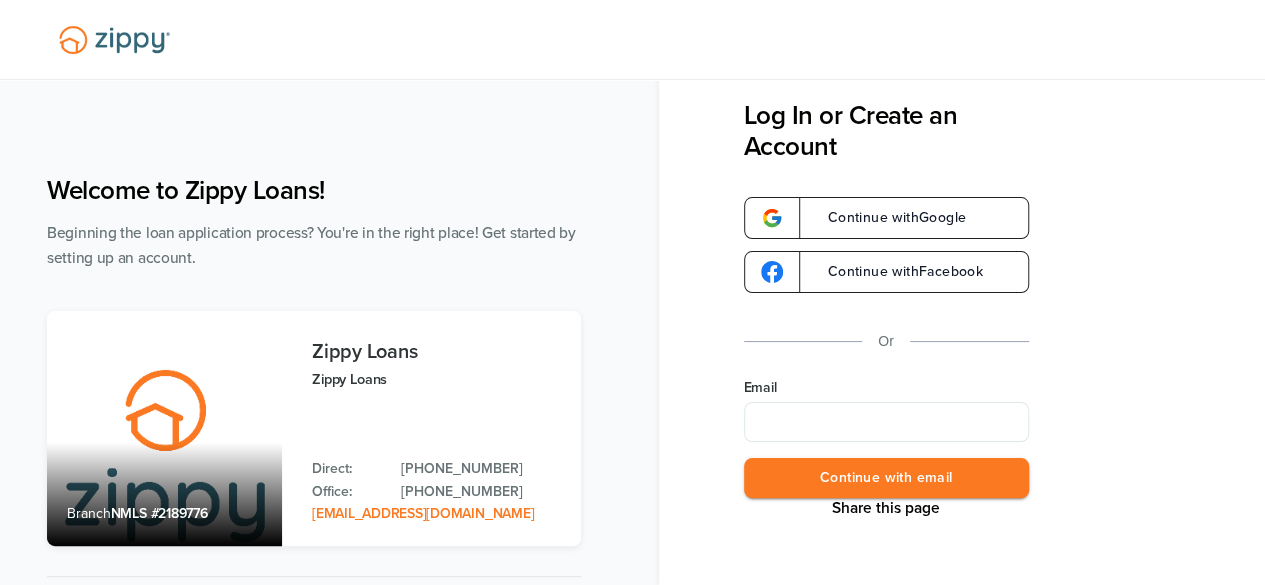 click on "Email" at bounding box center (886, 422) 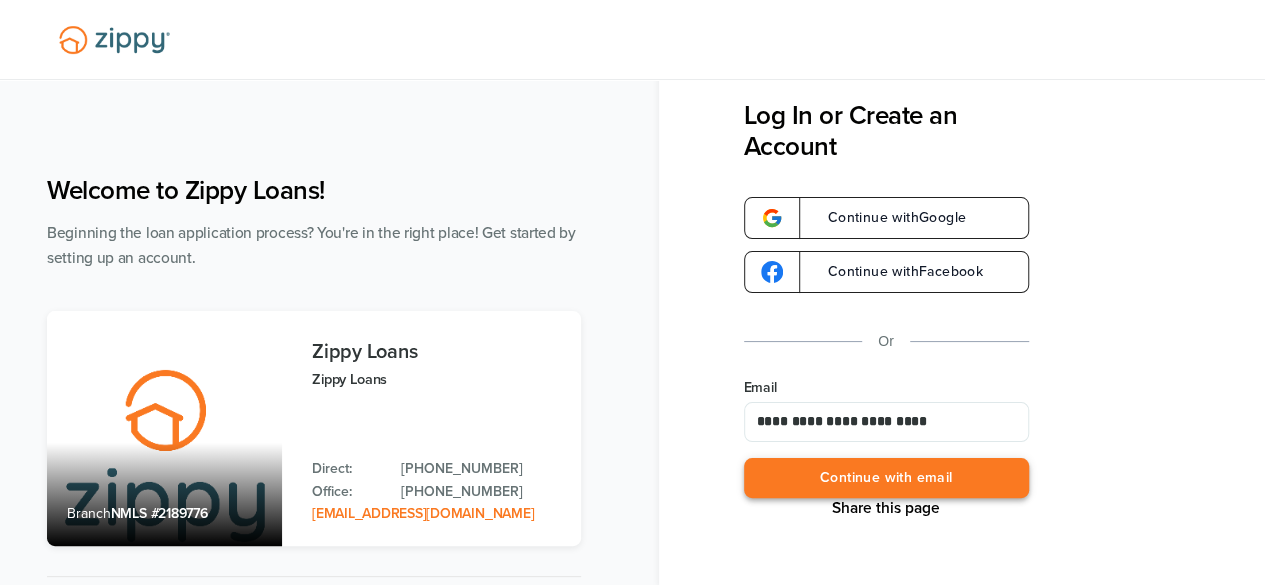 click on "Continue with email" at bounding box center (886, 478) 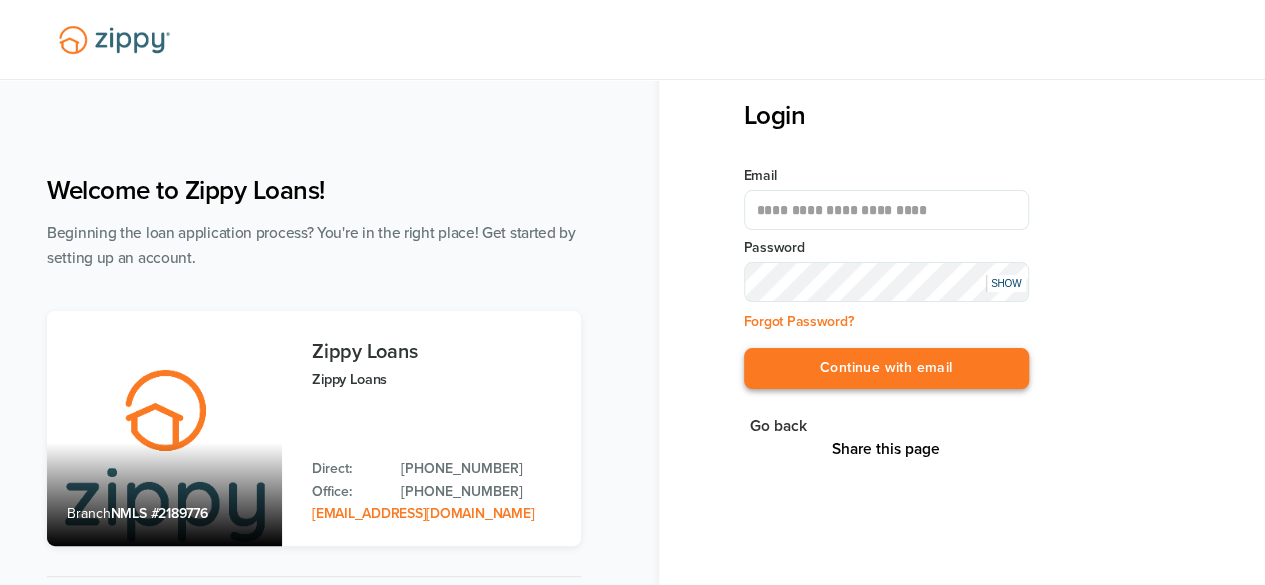 click on "Continue with email" at bounding box center [886, 368] 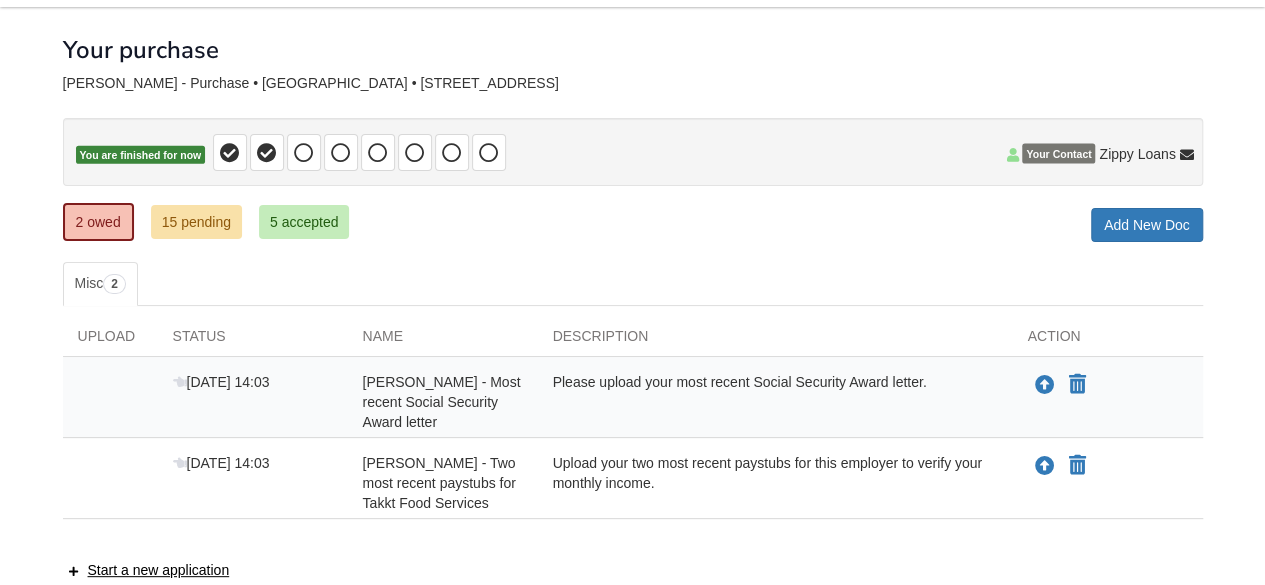 scroll, scrollTop: 0, scrollLeft: 0, axis: both 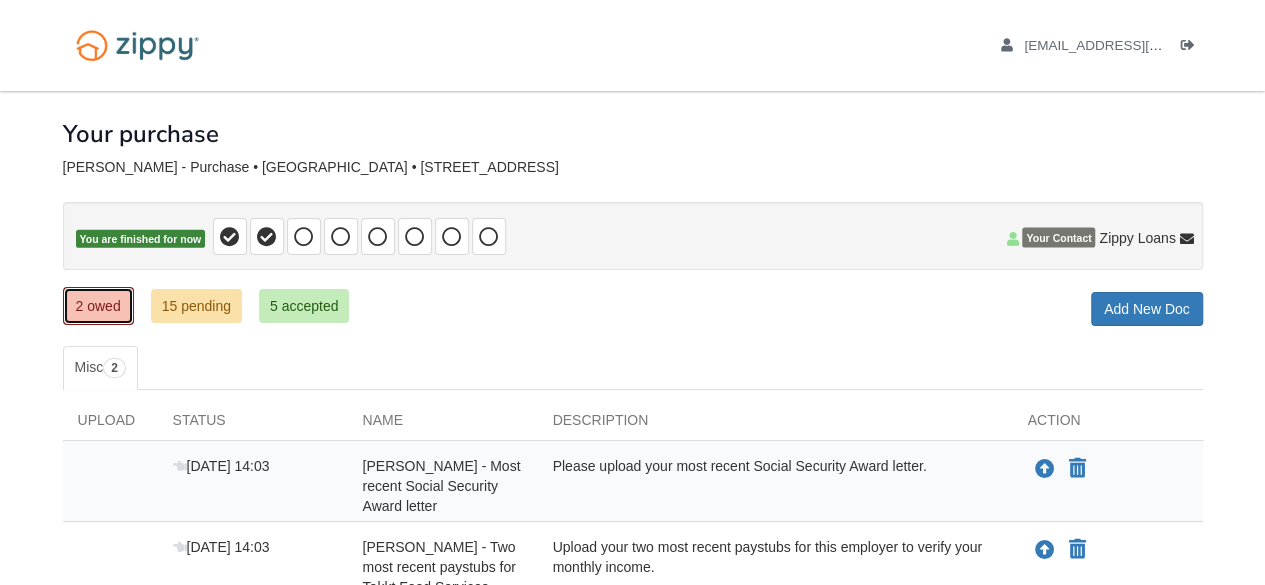click on "2 owed" at bounding box center [98, 306] 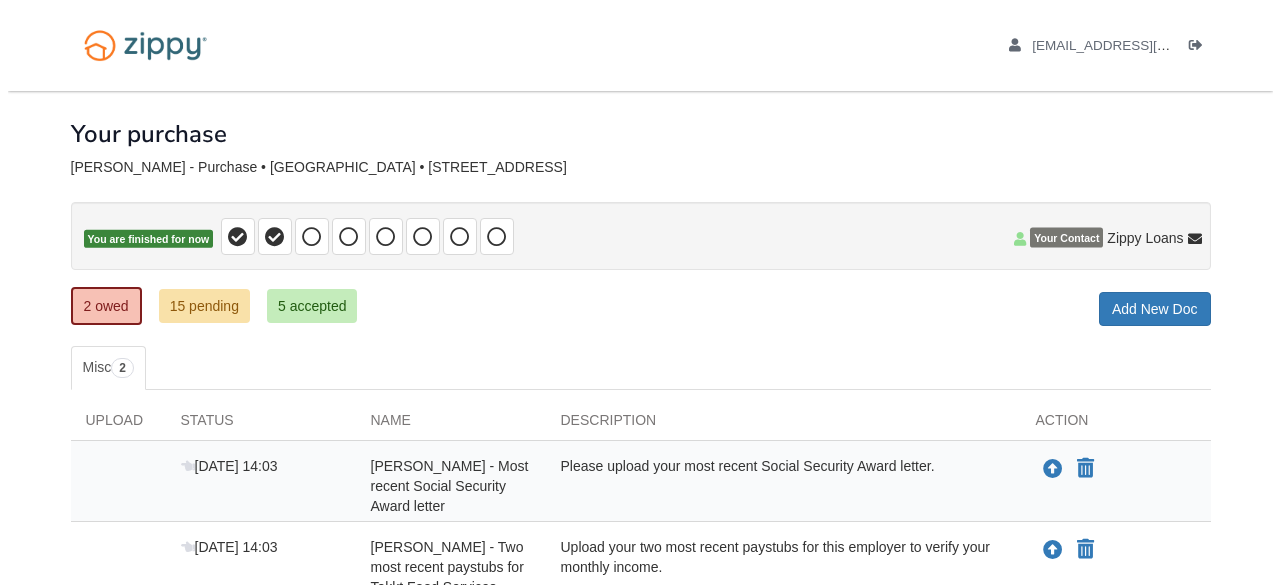 scroll, scrollTop: 0, scrollLeft: 0, axis: both 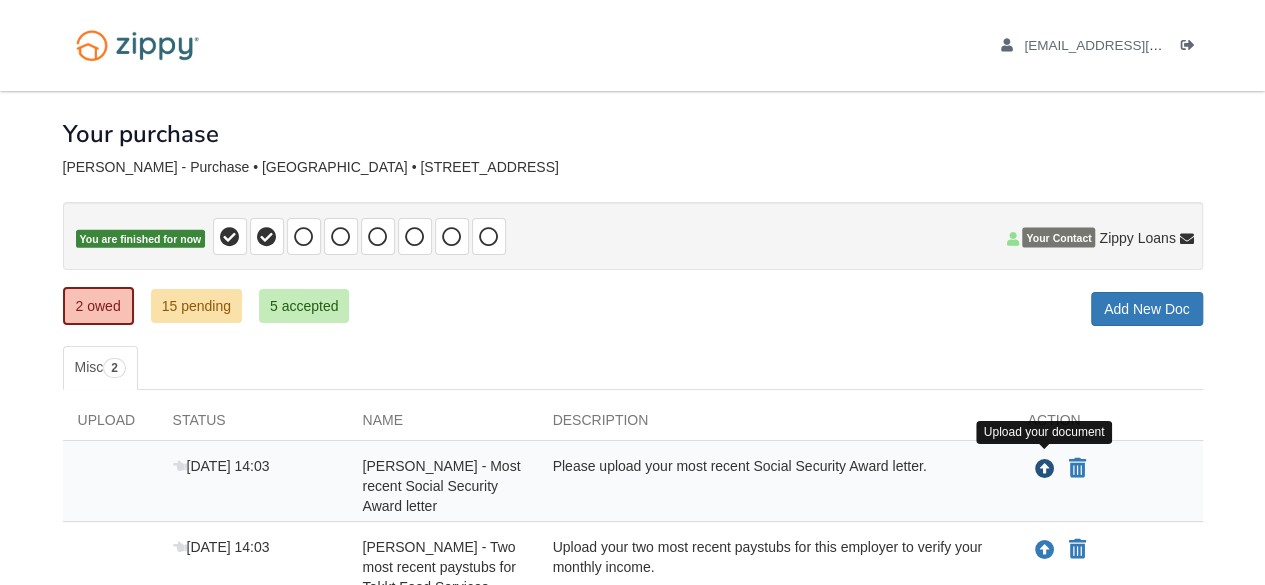 click at bounding box center [1045, 470] 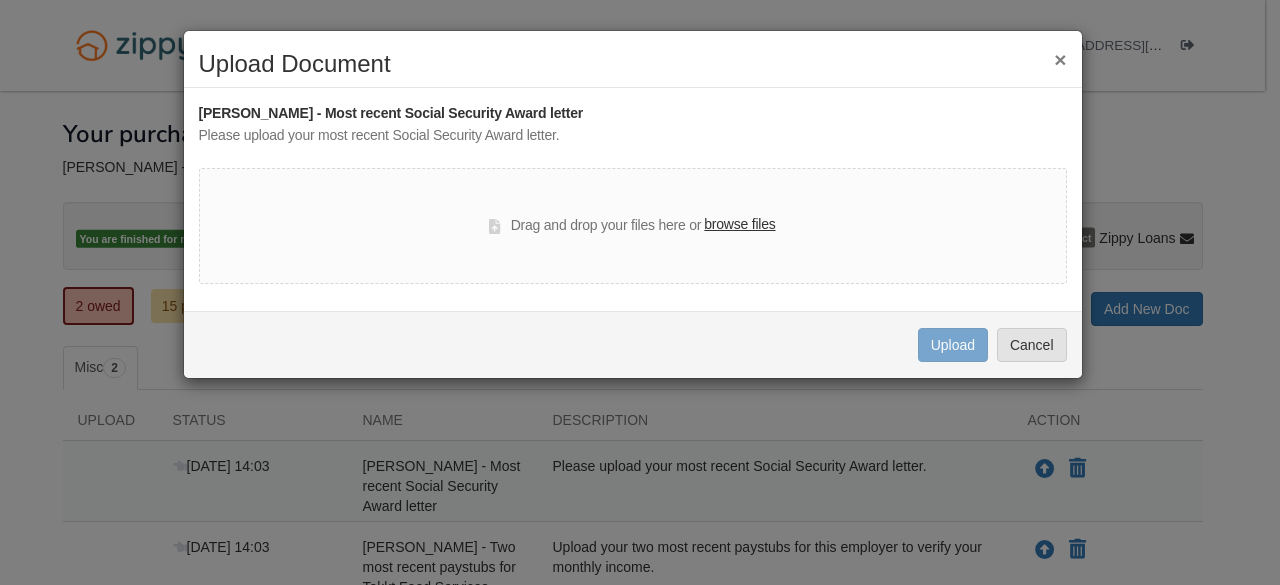 click on "browse files" at bounding box center [739, 225] 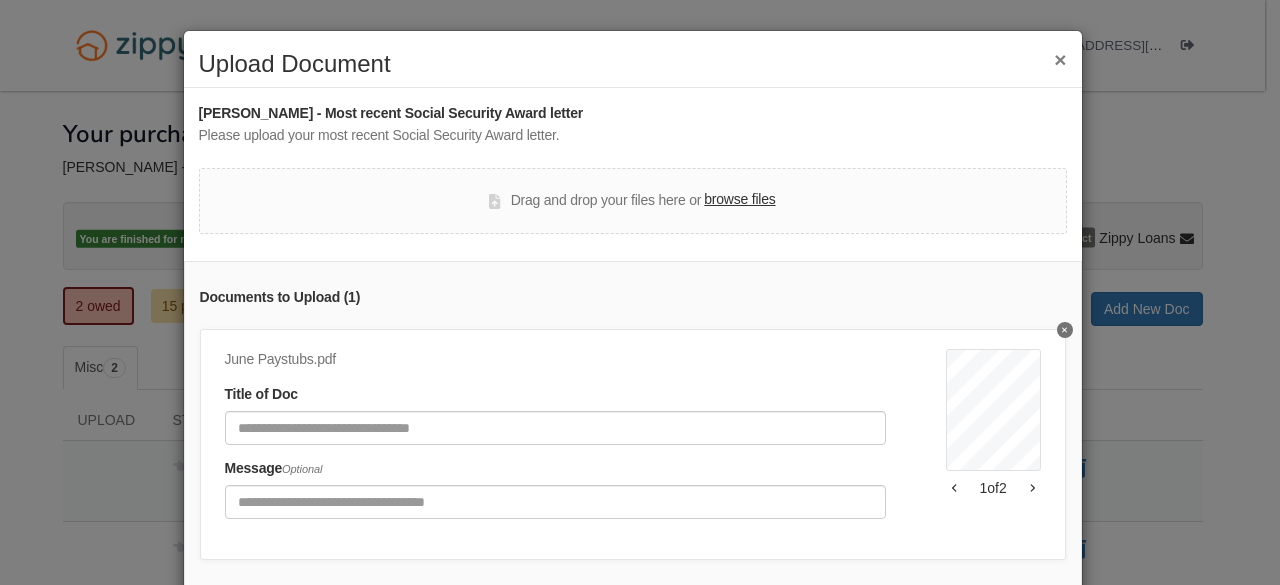 scroll, scrollTop: 100, scrollLeft: 0, axis: vertical 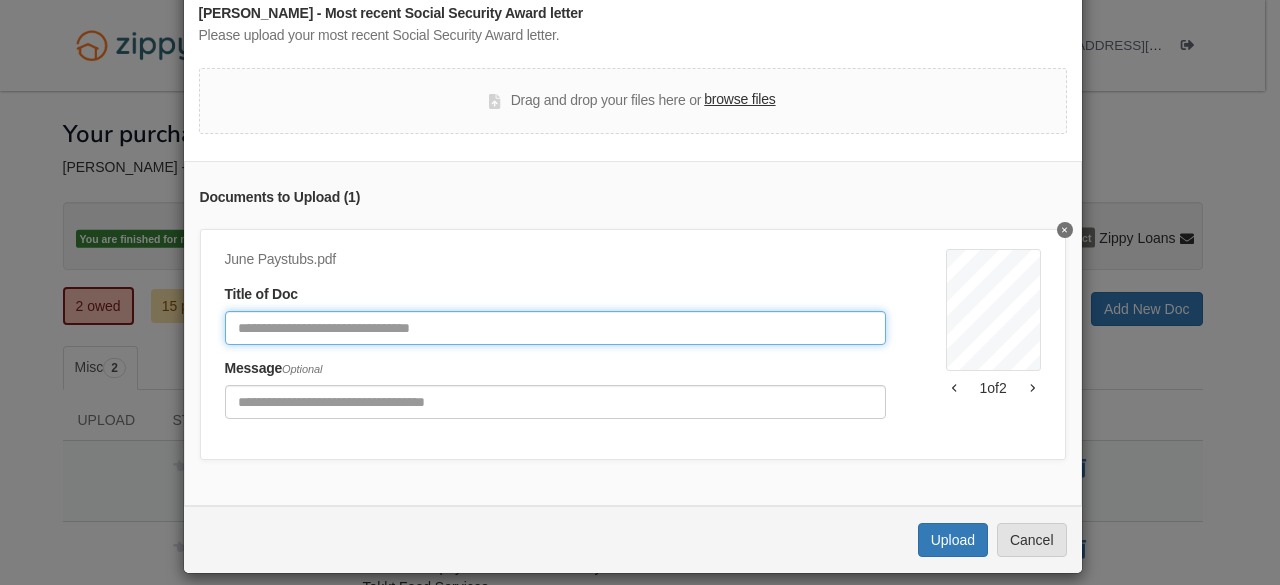 click 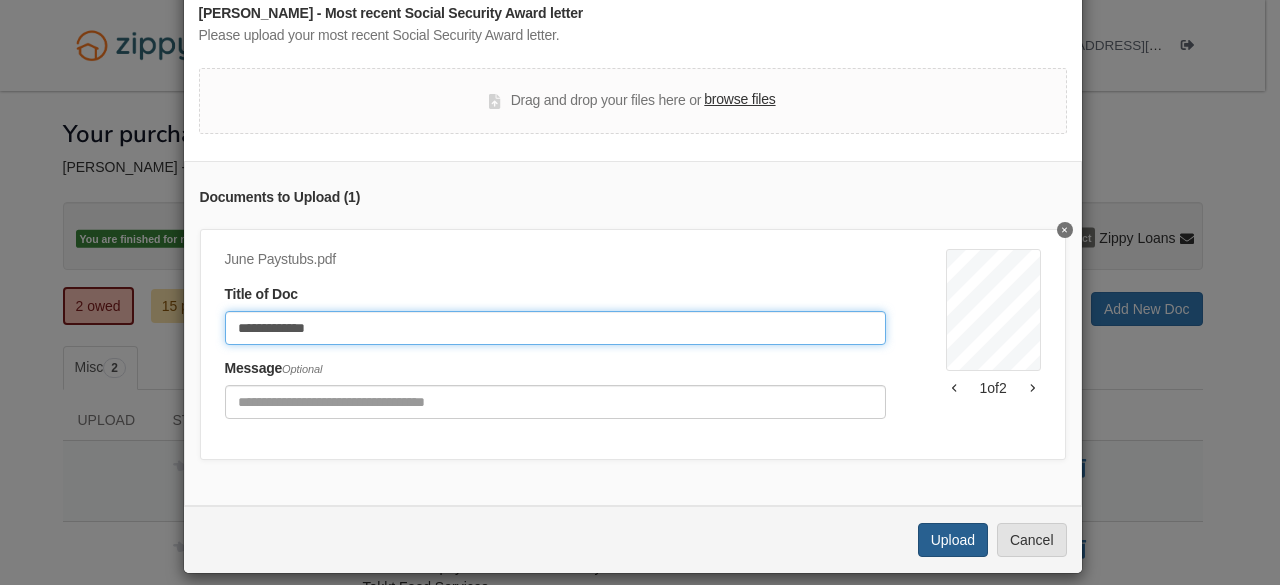 type on "**********" 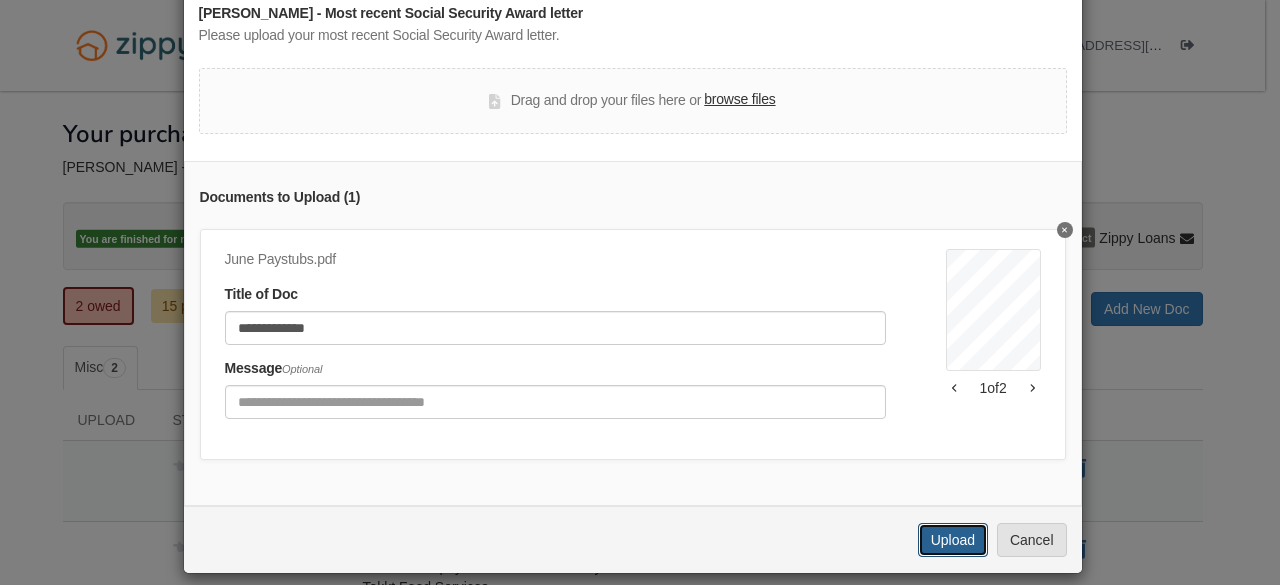 click on "Upload" at bounding box center (953, 540) 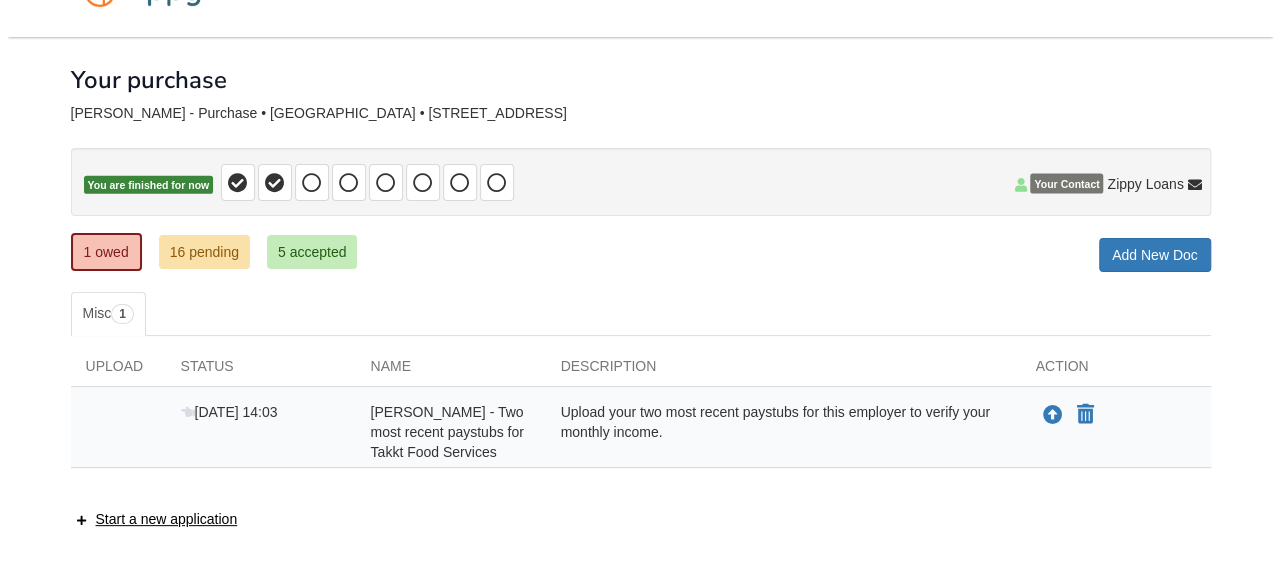scroll, scrollTop: 0, scrollLeft: 0, axis: both 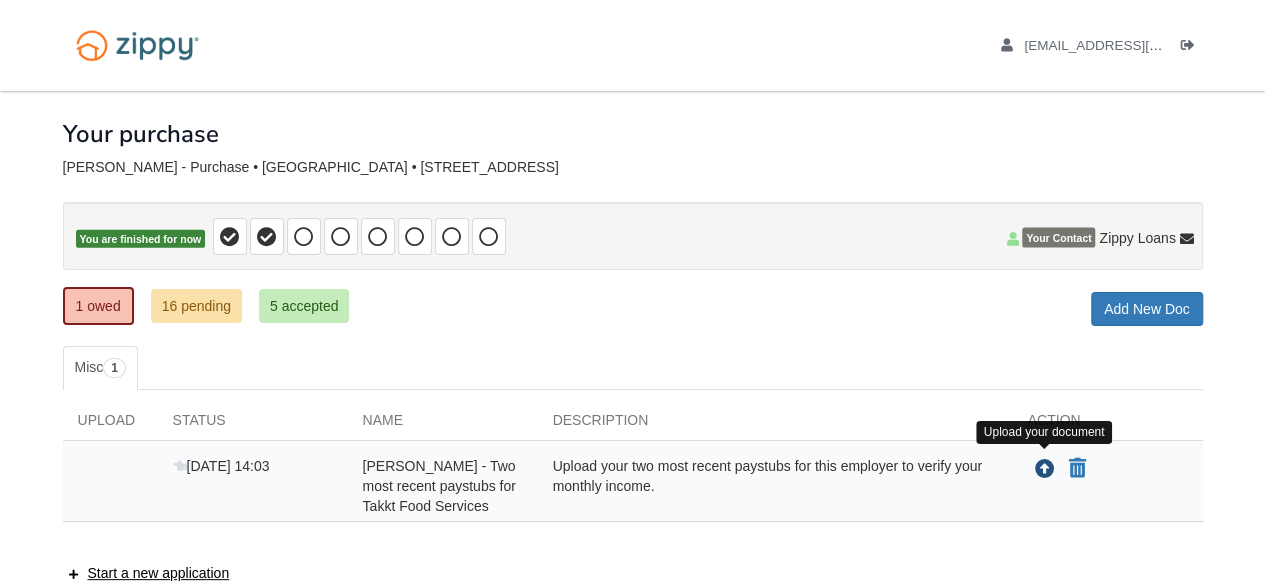 click at bounding box center (1045, 470) 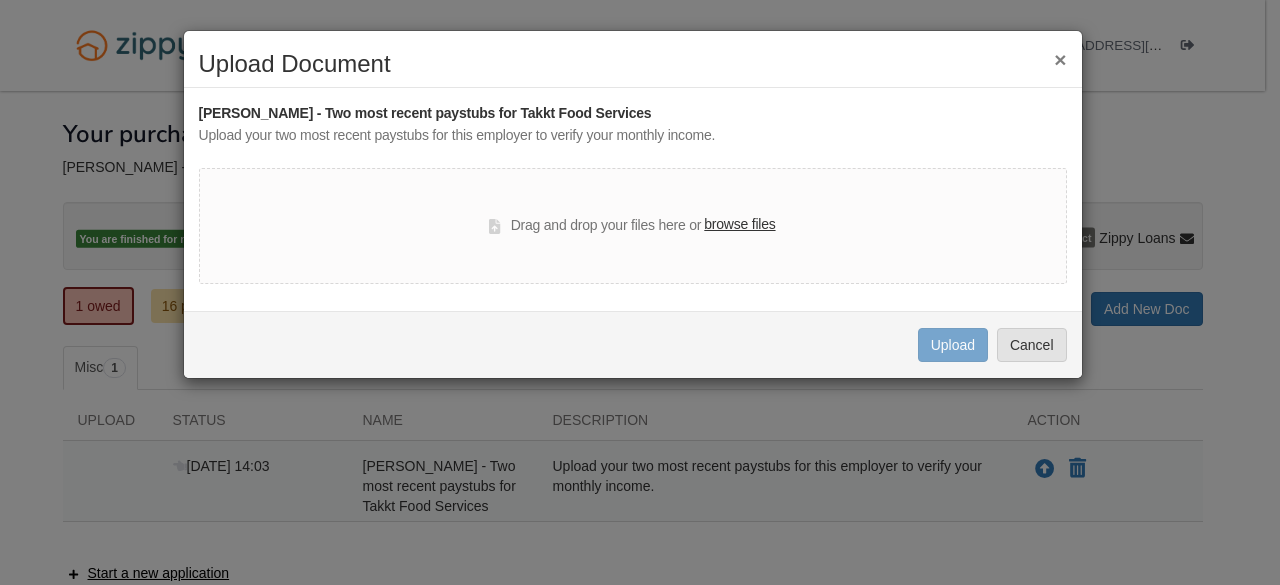 click on "browse files" at bounding box center [739, 225] 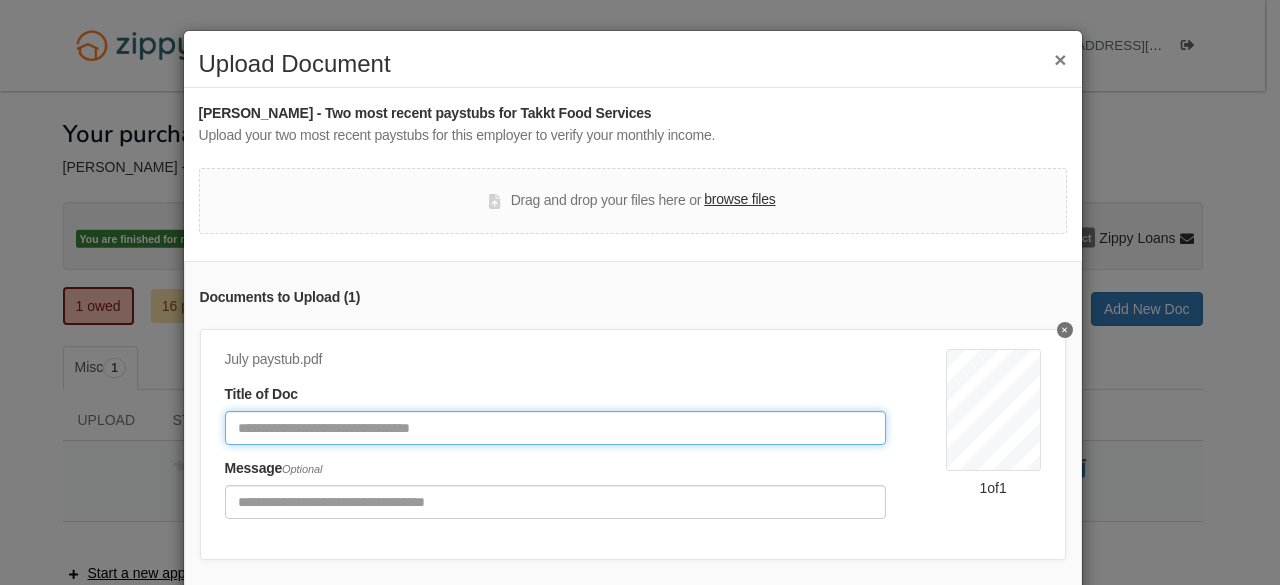 click 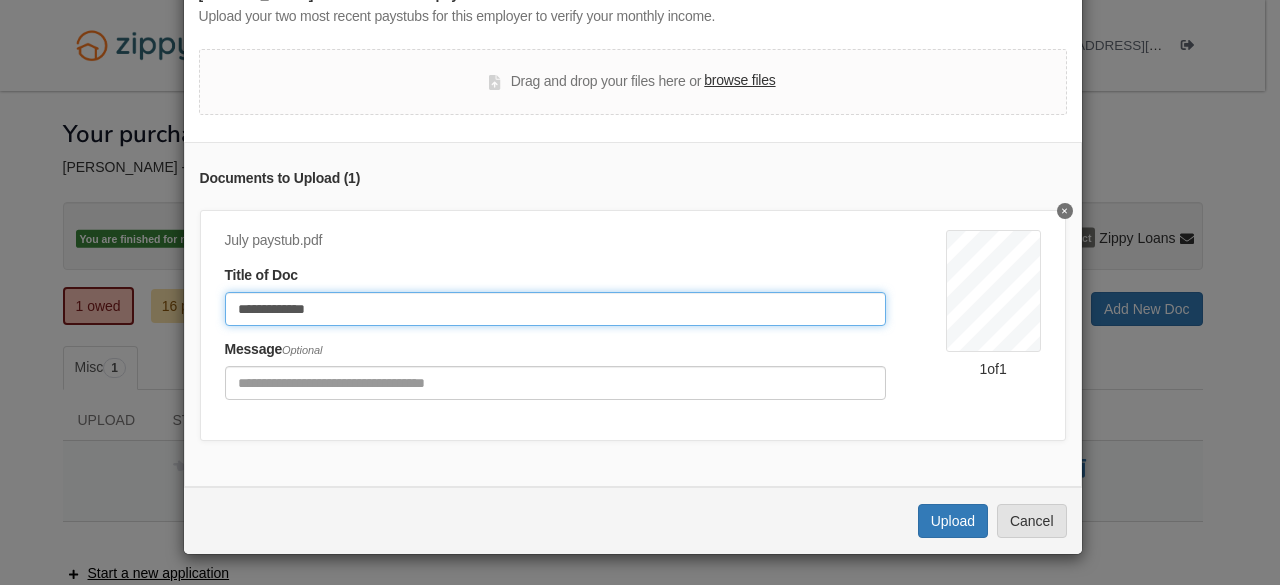 scroll, scrollTop: 130, scrollLeft: 0, axis: vertical 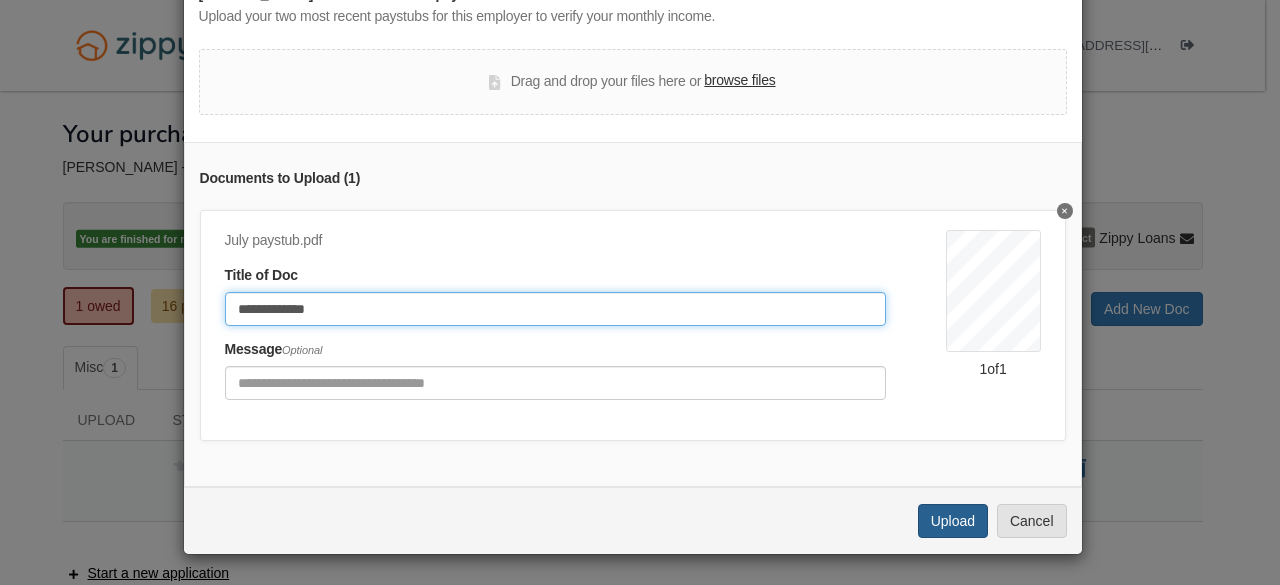 type on "**********" 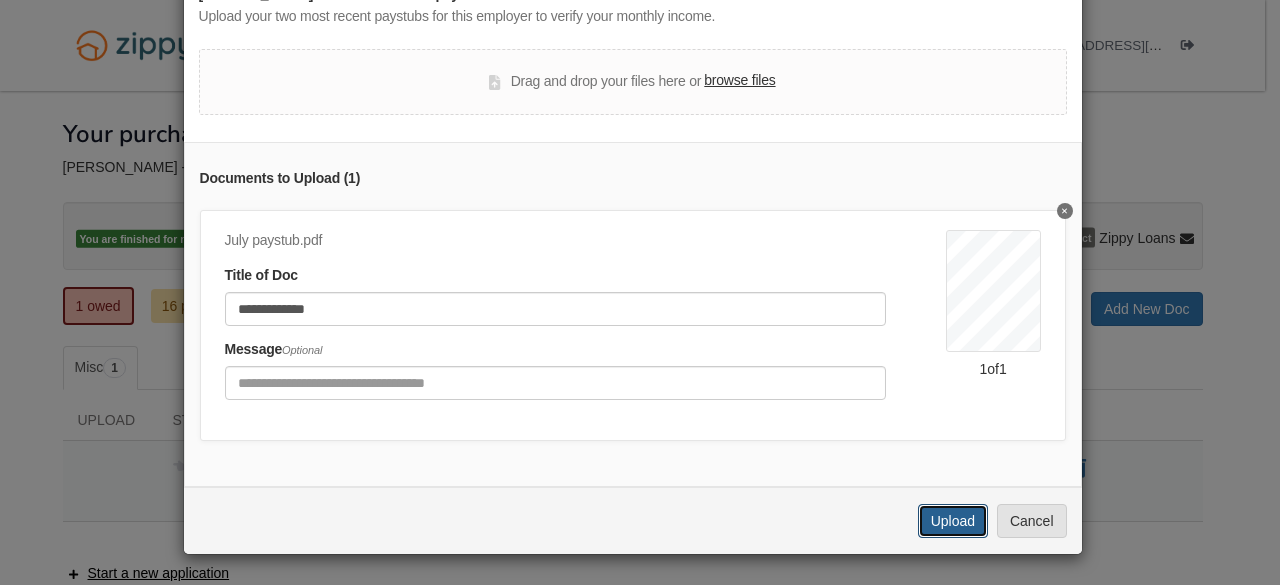click on "Upload" at bounding box center [953, 521] 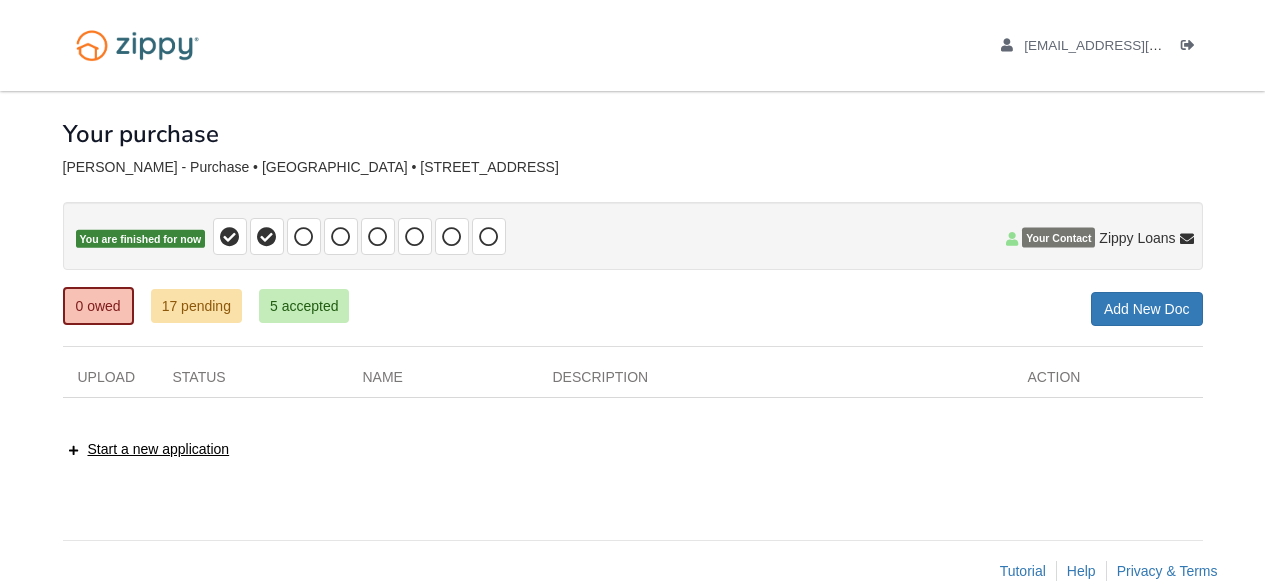 scroll, scrollTop: 0, scrollLeft: 0, axis: both 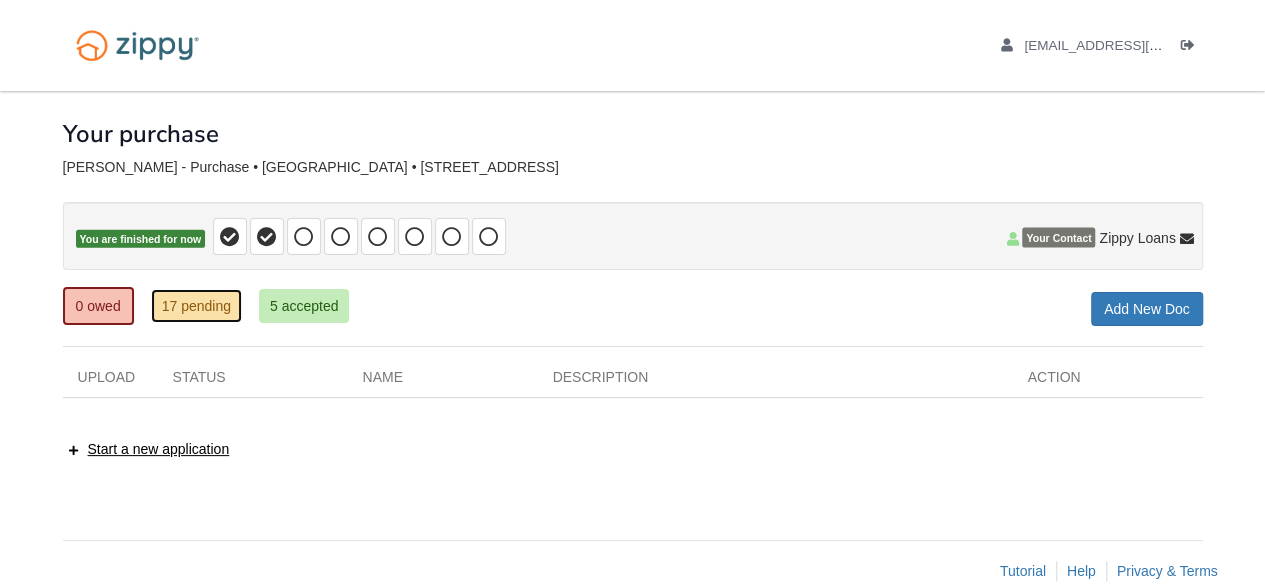 click on "17 pending" at bounding box center [196, 306] 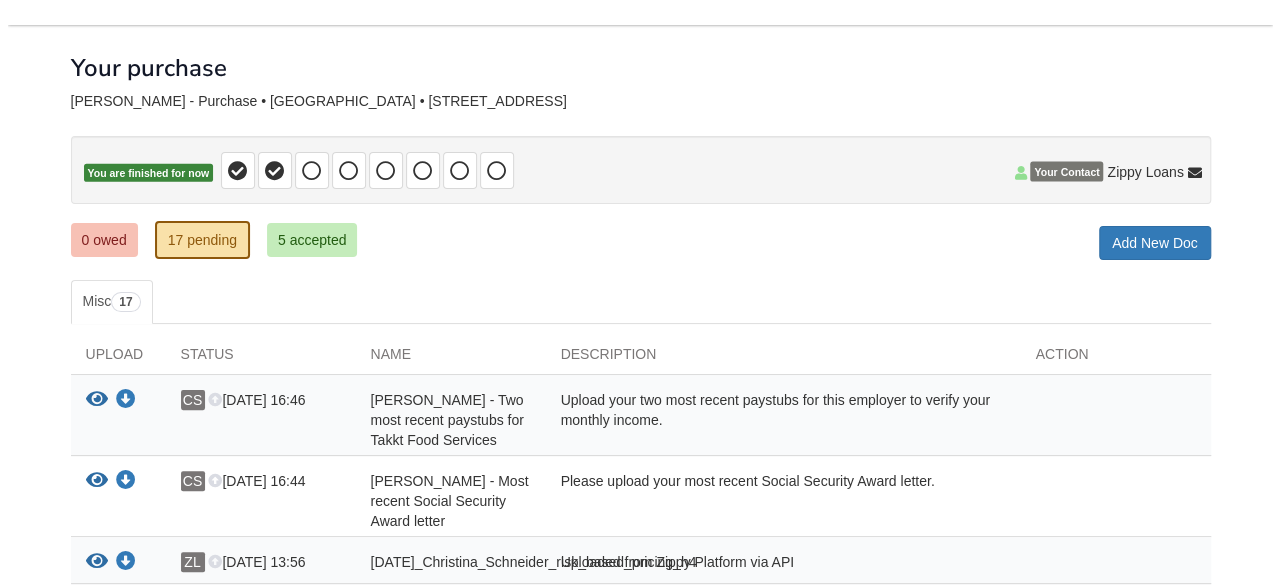 scroll, scrollTop: 0, scrollLeft: 0, axis: both 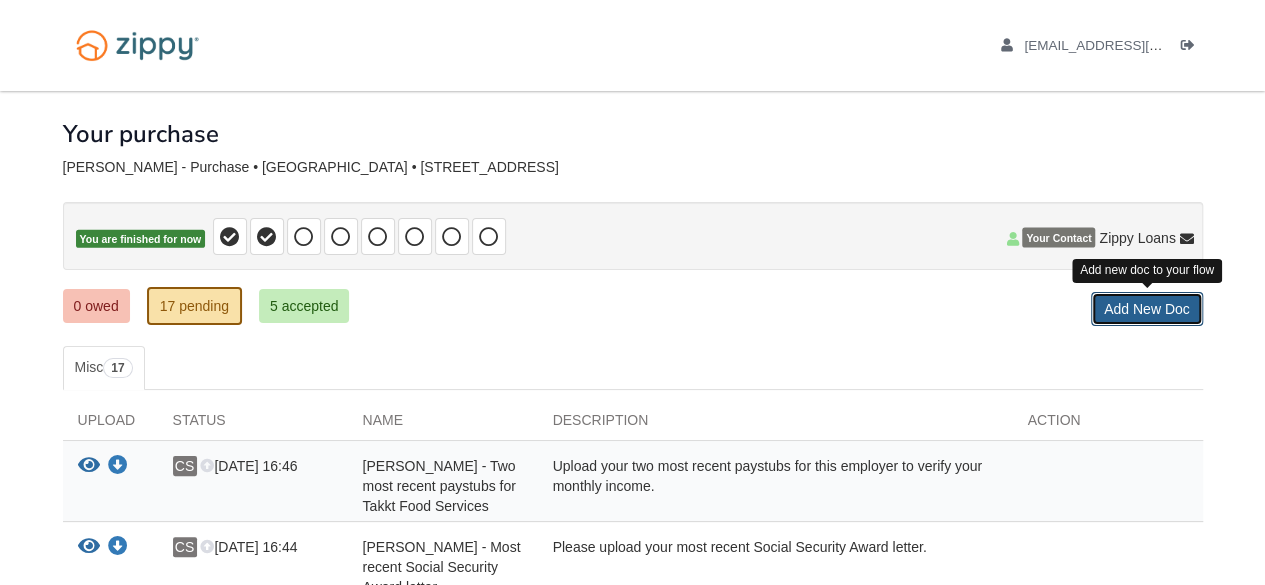 click on "Add New Doc" at bounding box center [1147, 309] 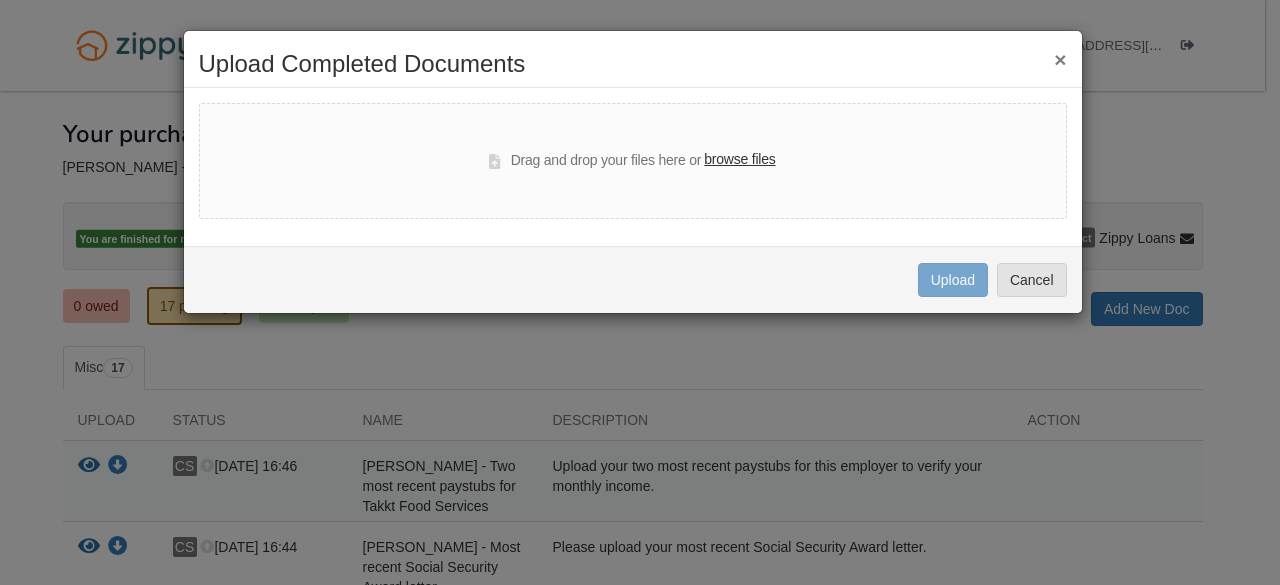click on "browse files" at bounding box center [739, 160] 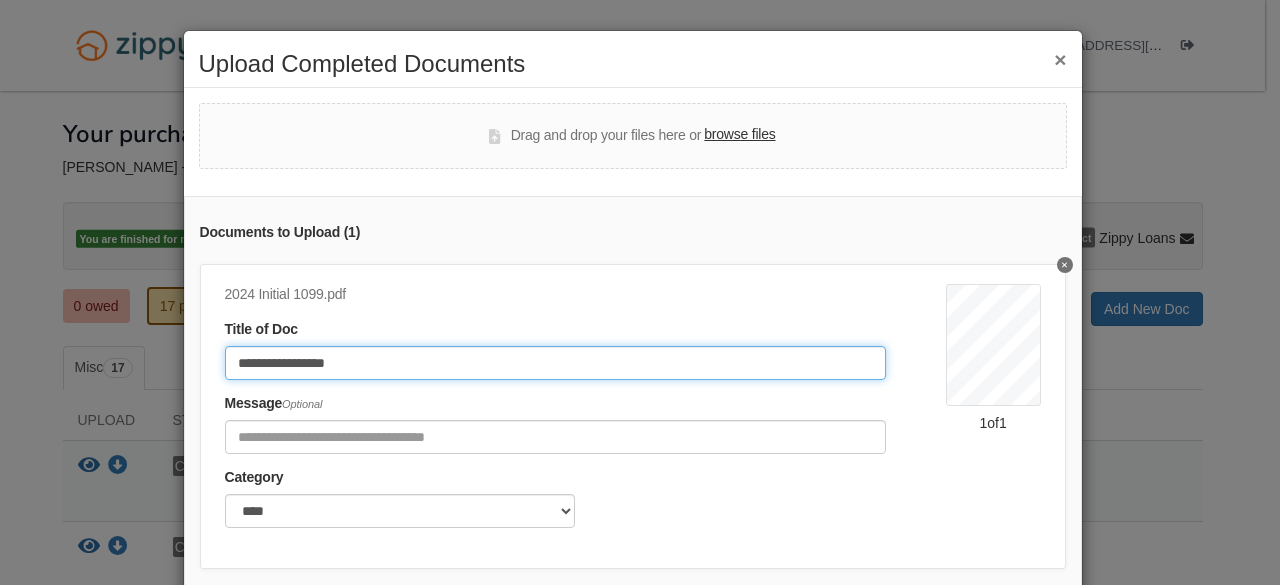 click on "**********" 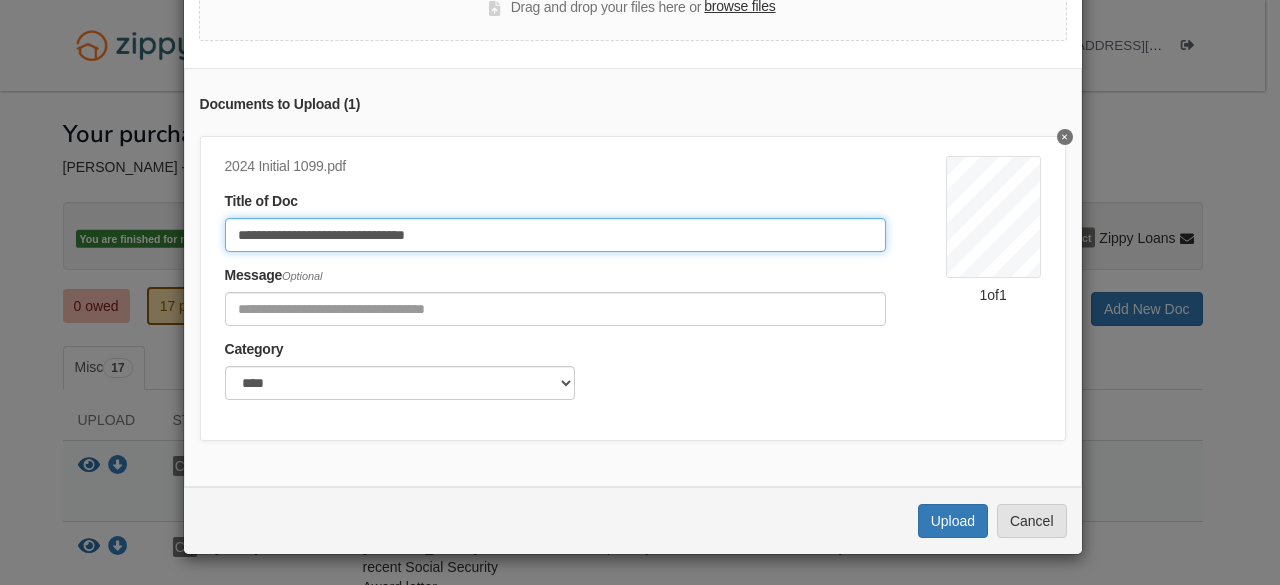 scroll, scrollTop: 140, scrollLeft: 0, axis: vertical 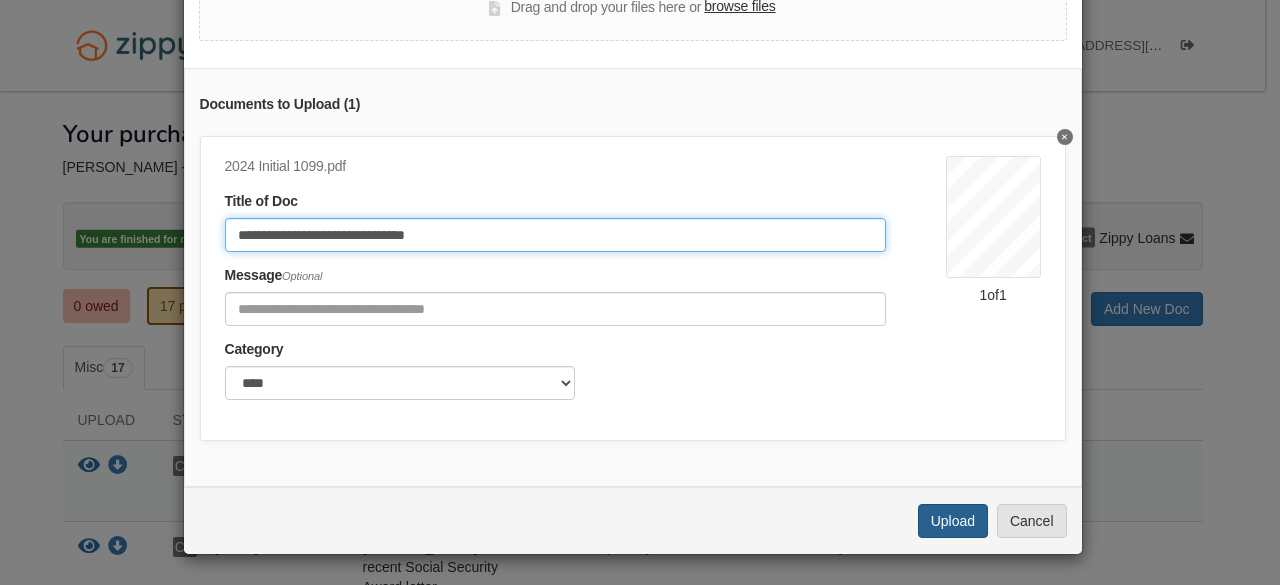 type on "**********" 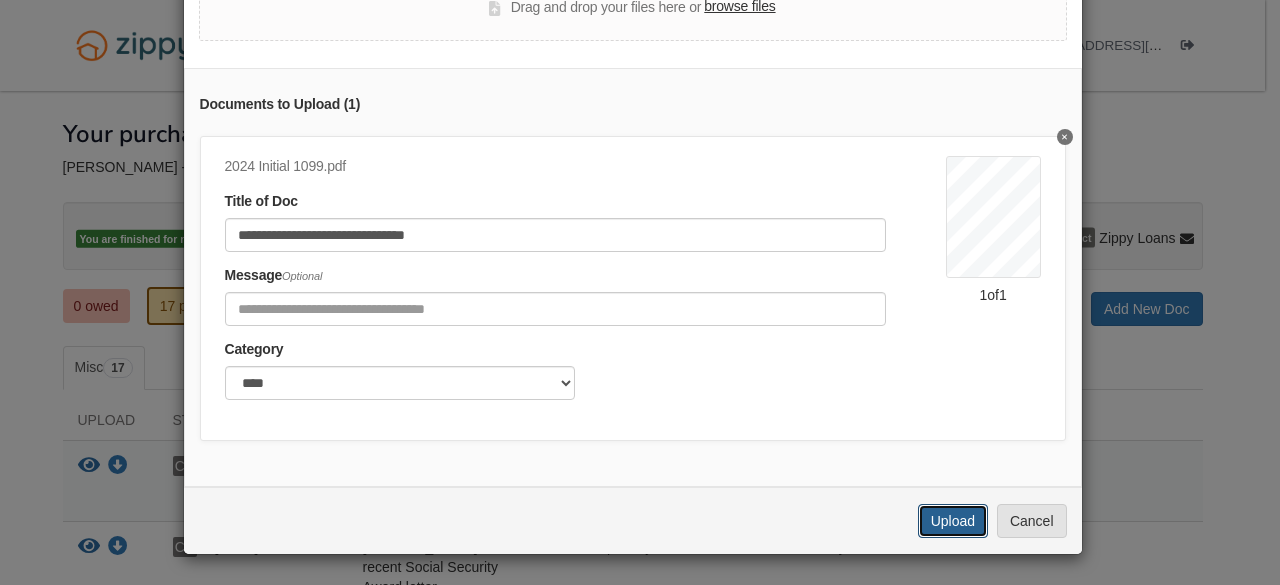 click on "Upload" at bounding box center (953, 521) 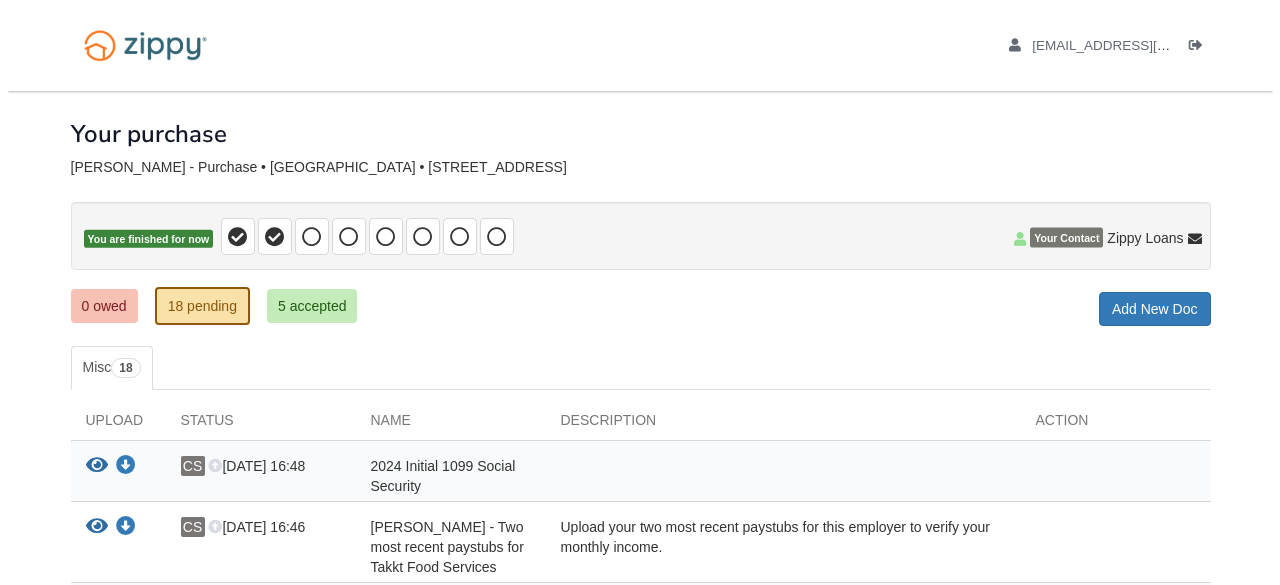scroll, scrollTop: 0, scrollLeft: 0, axis: both 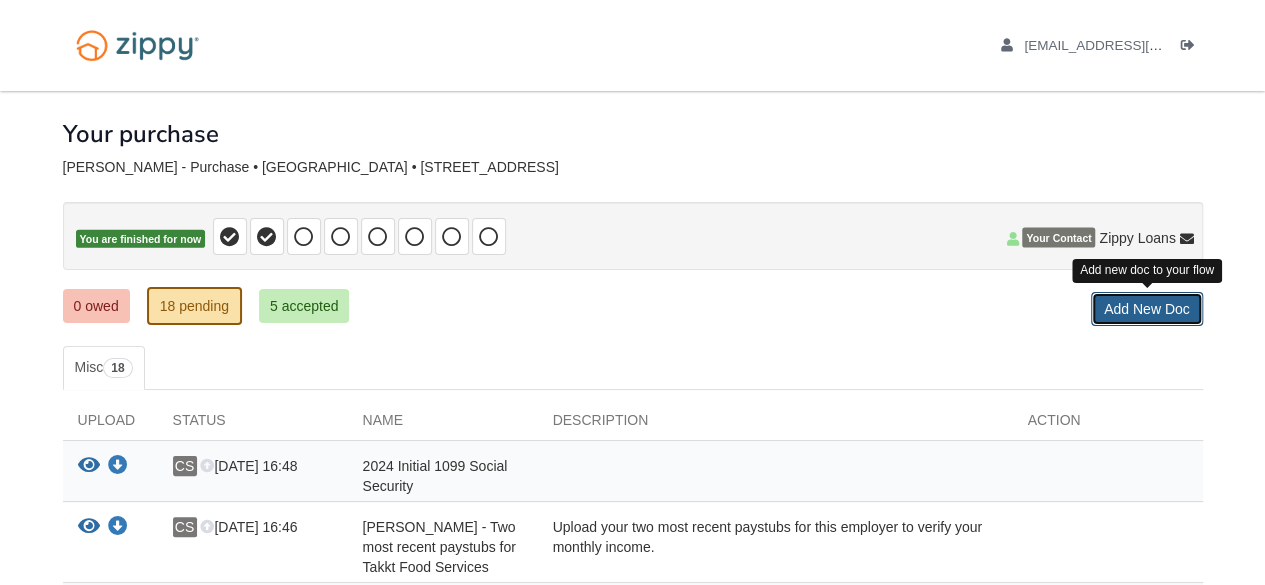 click on "Add New Doc" at bounding box center (1147, 309) 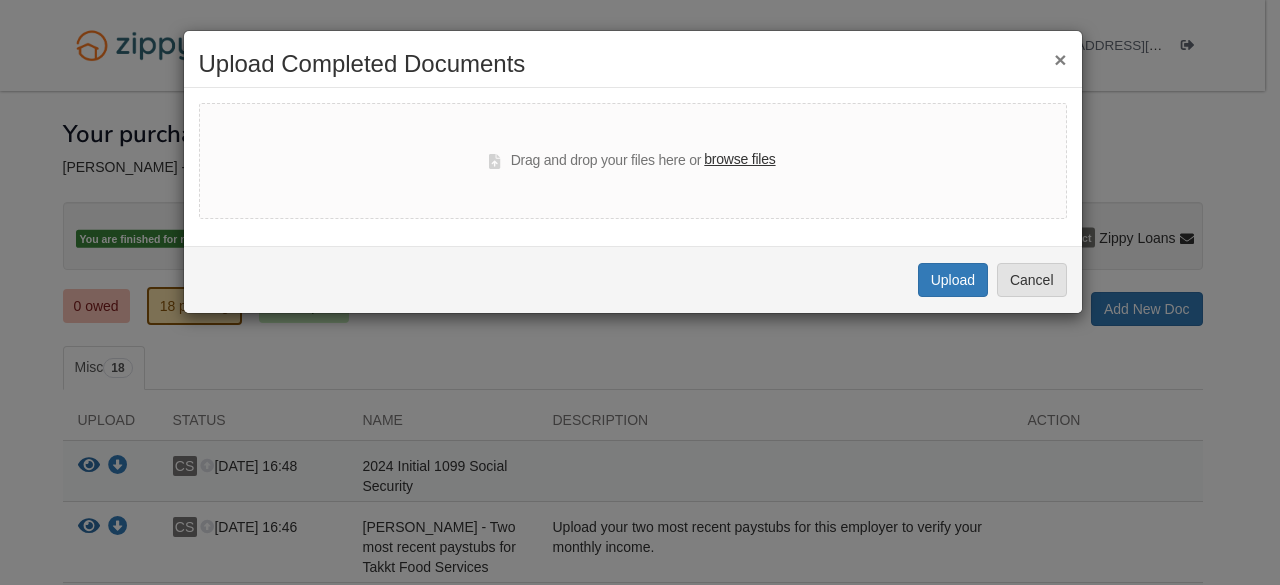 click on "browse files" at bounding box center [739, 160] 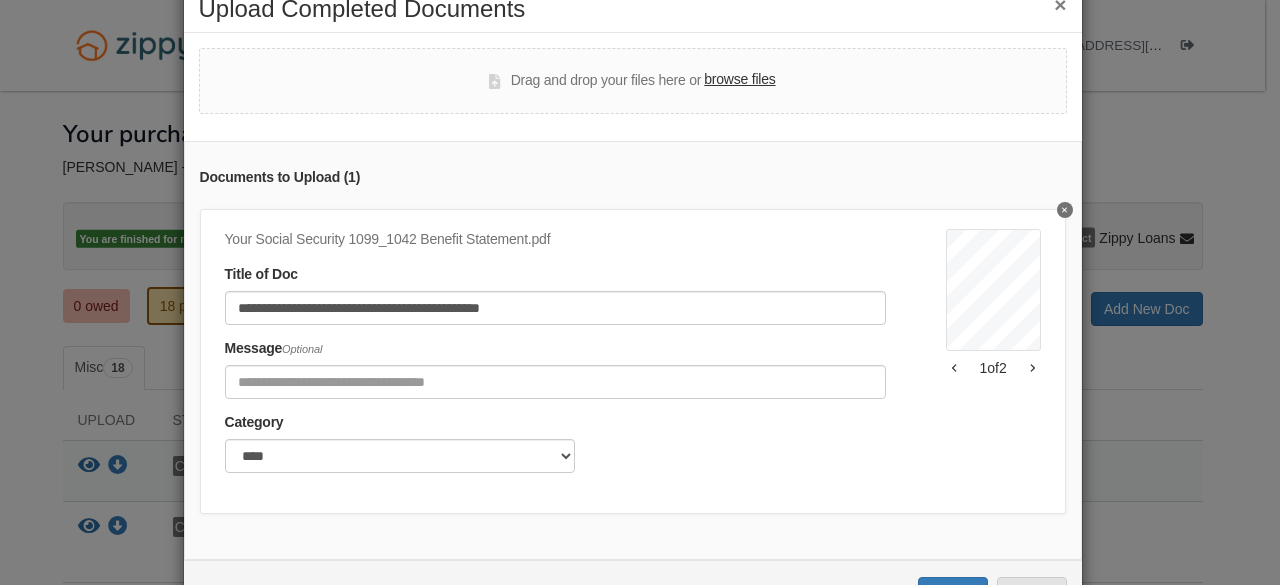 scroll, scrollTop: 140, scrollLeft: 0, axis: vertical 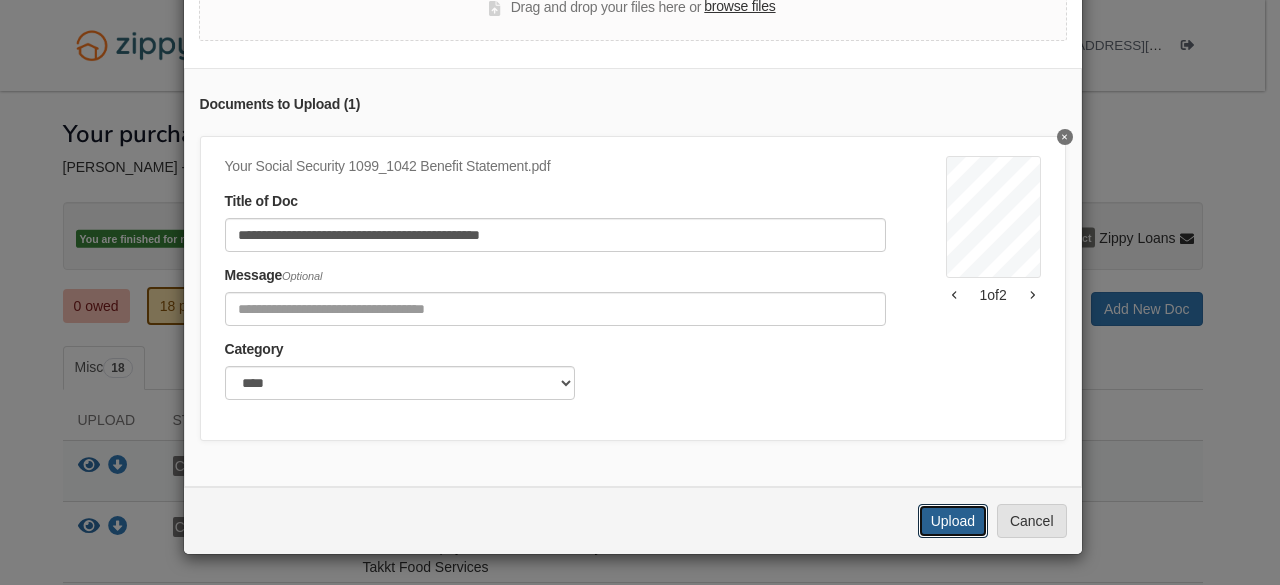 click on "Upload" at bounding box center [953, 521] 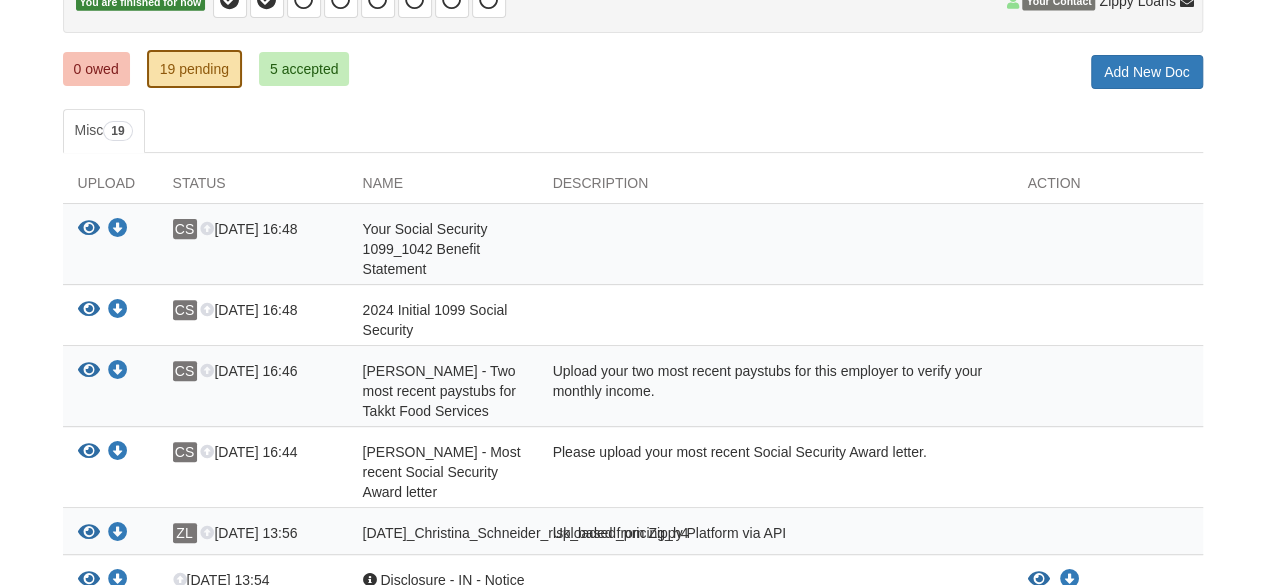 scroll, scrollTop: 0, scrollLeft: 0, axis: both 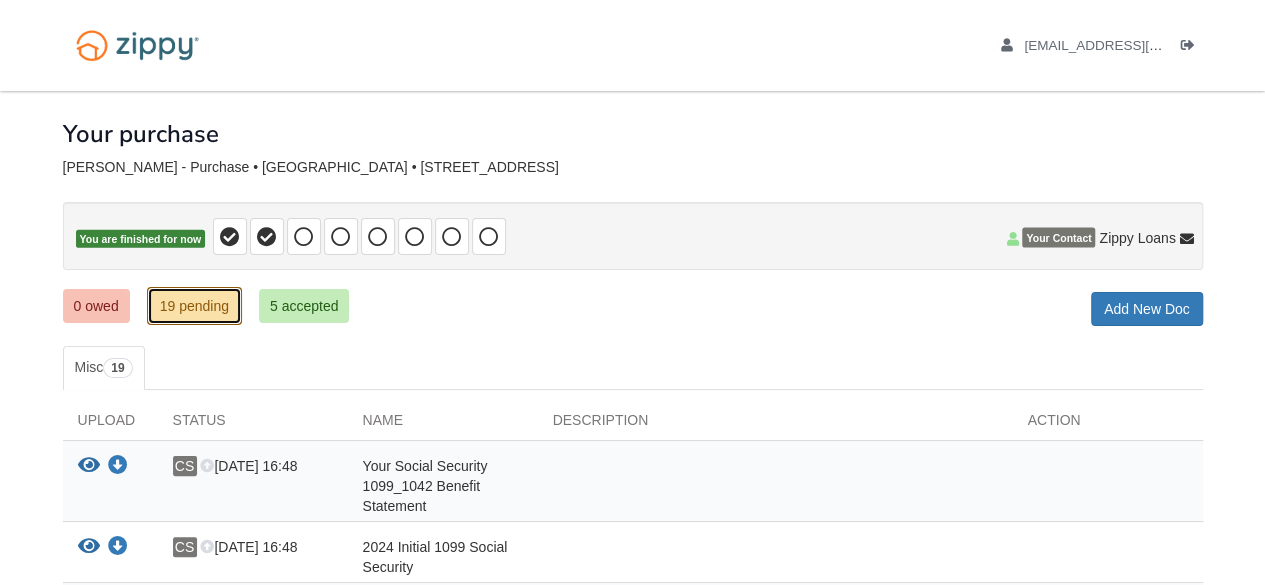 click on "19 pending" at bounding box center (194, 306) 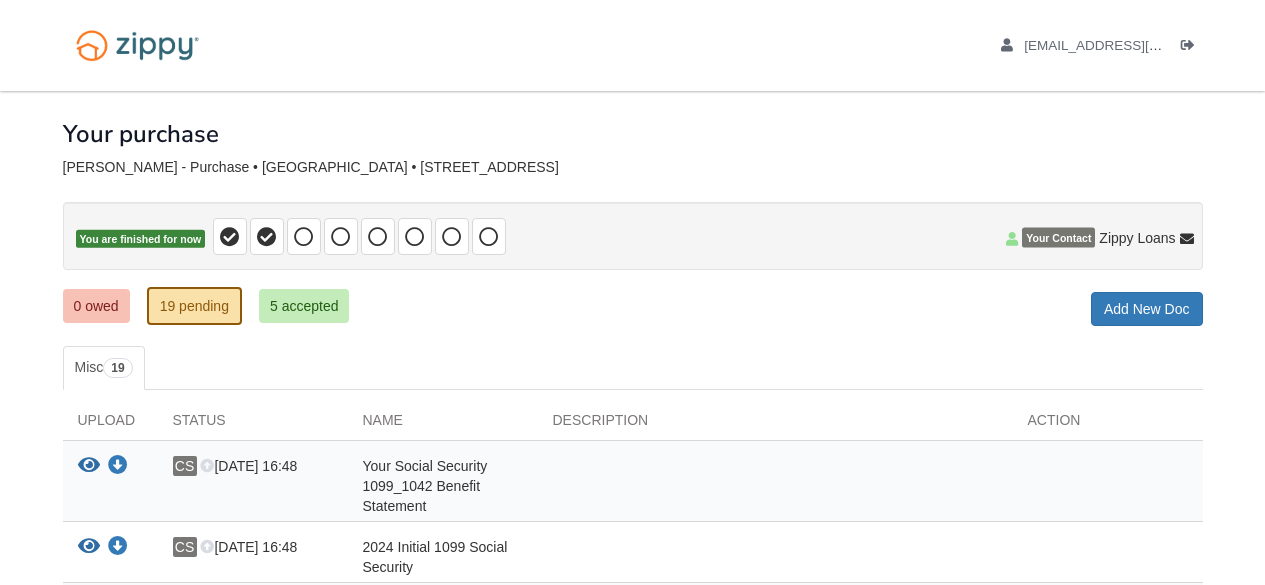 scroll, scrollTop: 0, scrollLeft: 0, axis: both 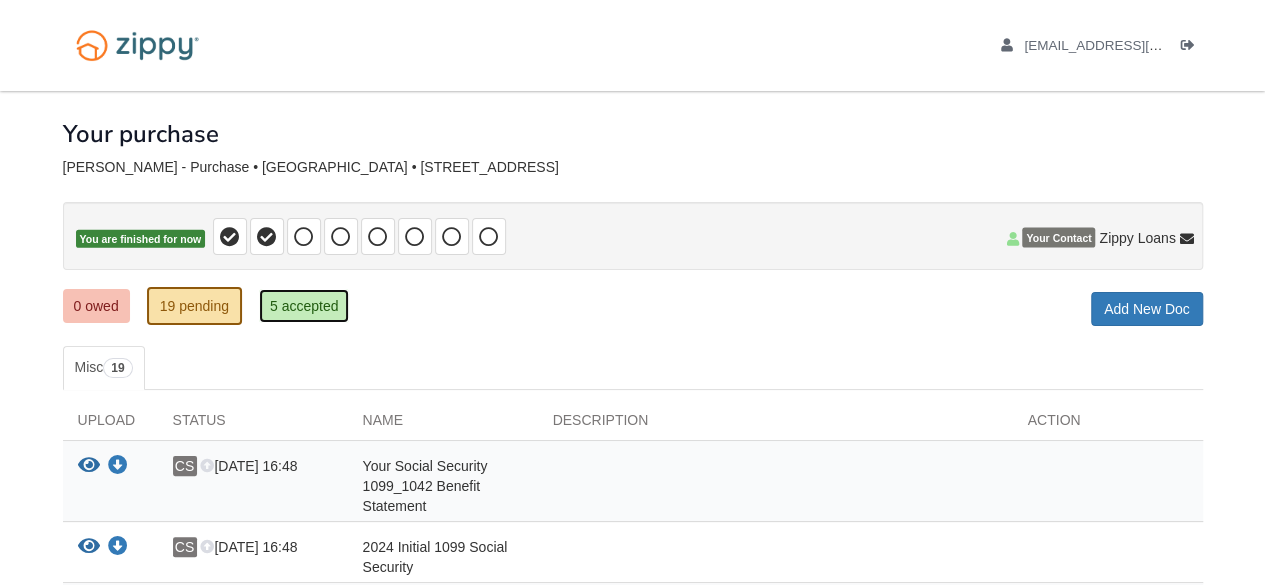 click on "5 accepted" at bounding box center [304, 306] 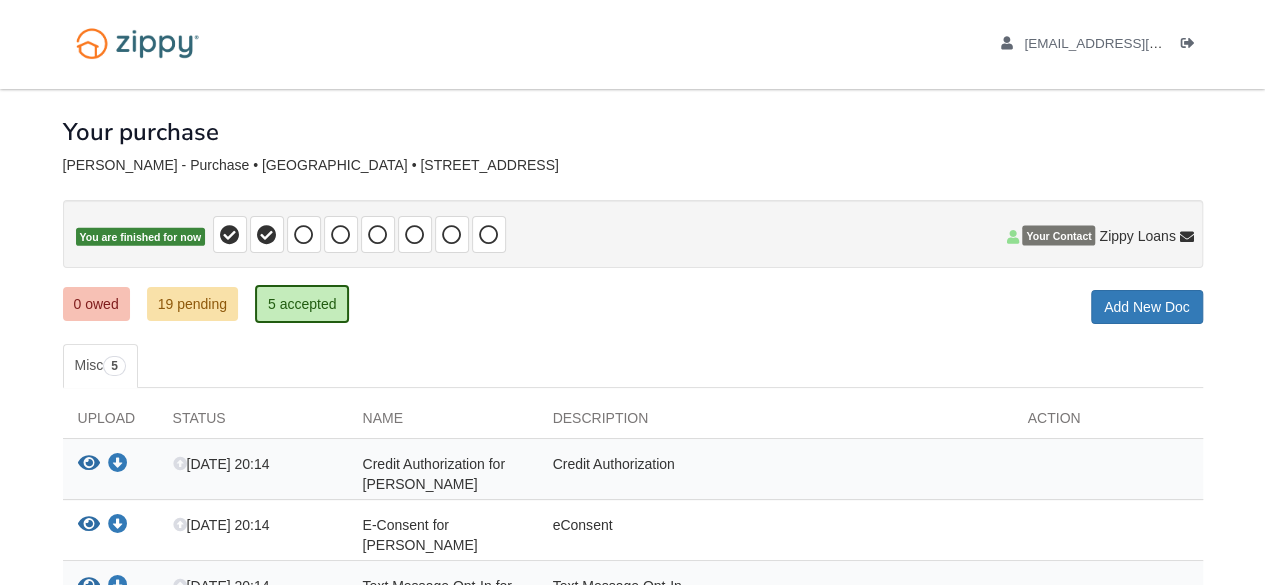 scroll, scrollTop: 0, scrollLeft: 0, axis: both 